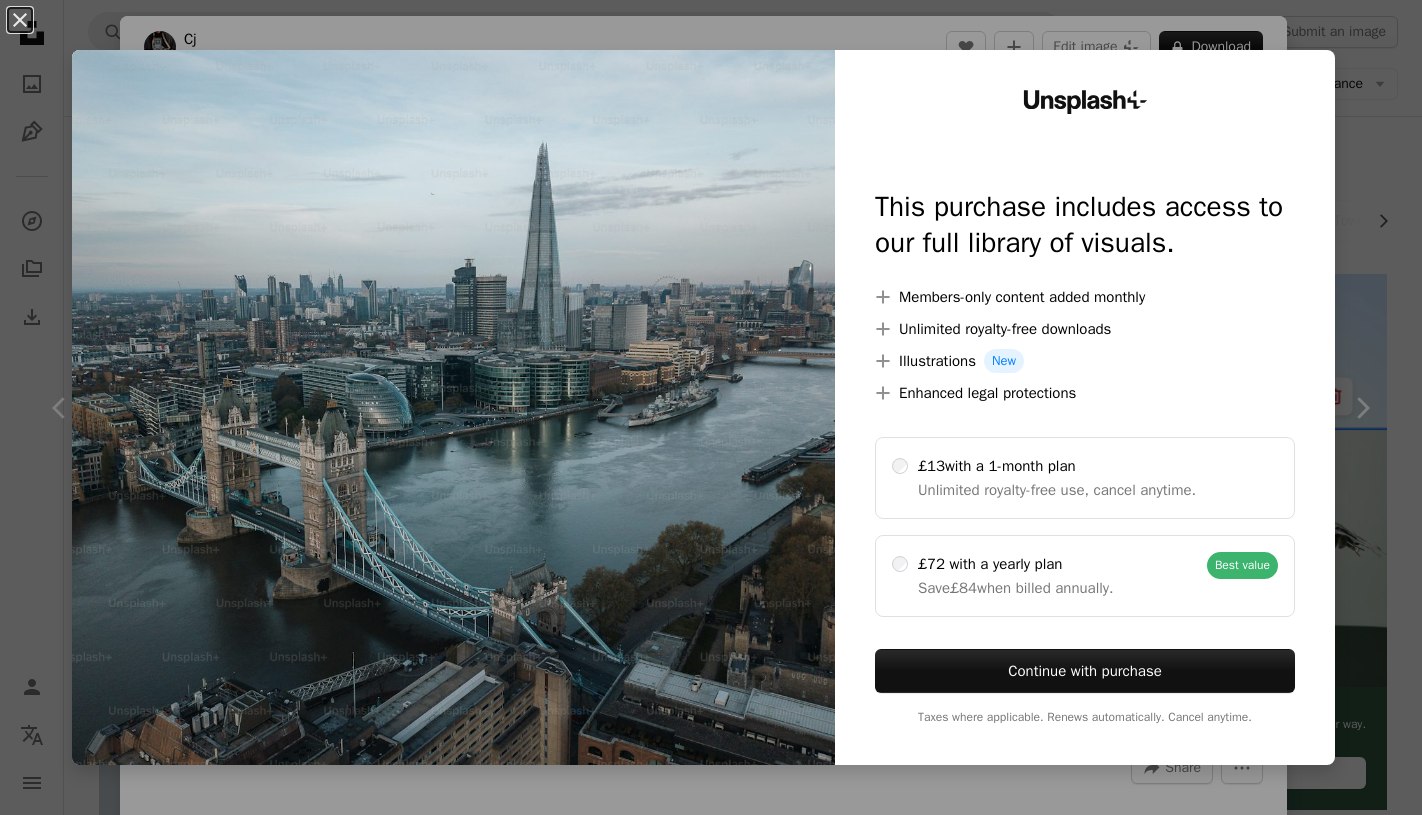 scroll, scrollTop: 6109, scrollLeft: 0, axis: vertical 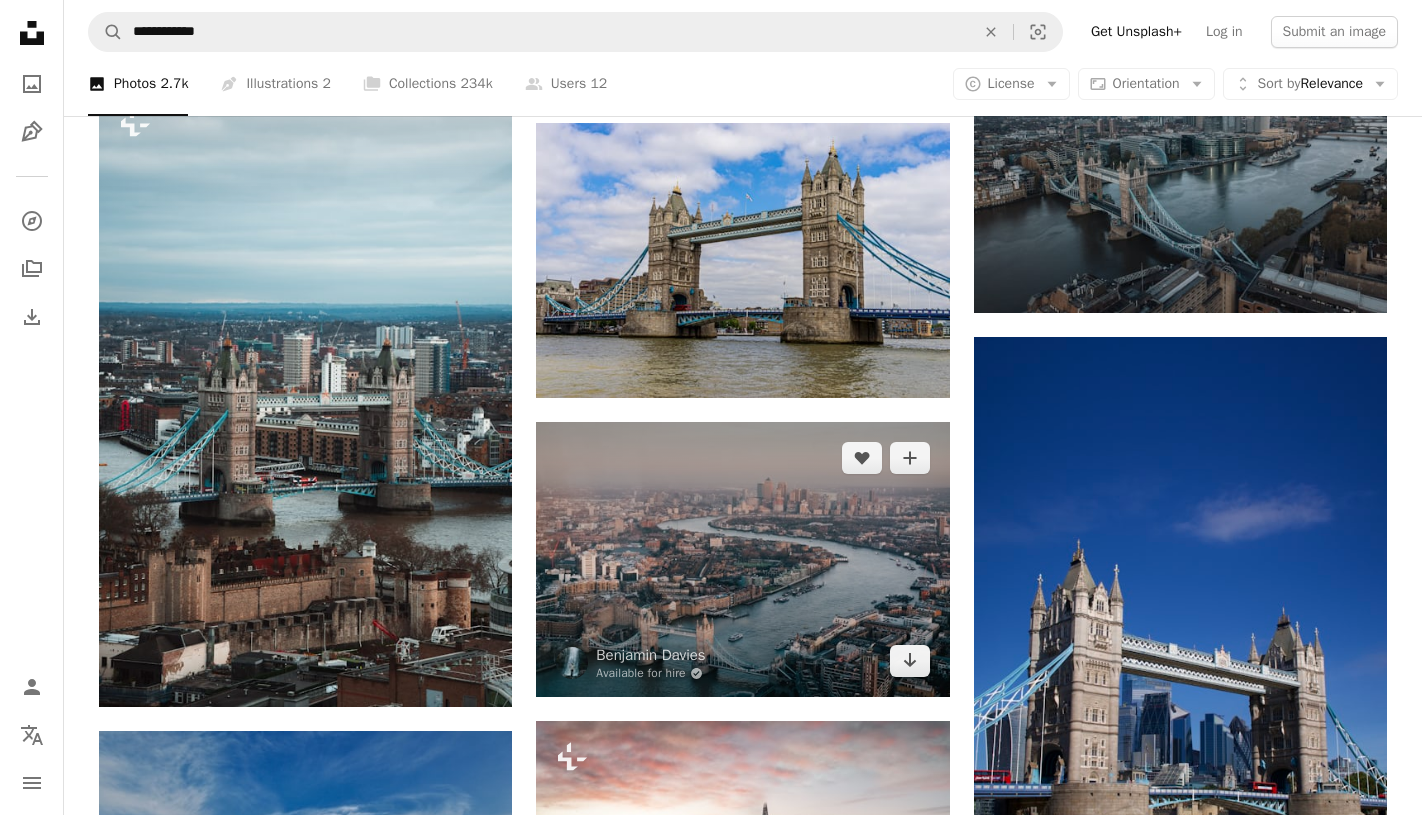 click at bounding box center (742, 559) 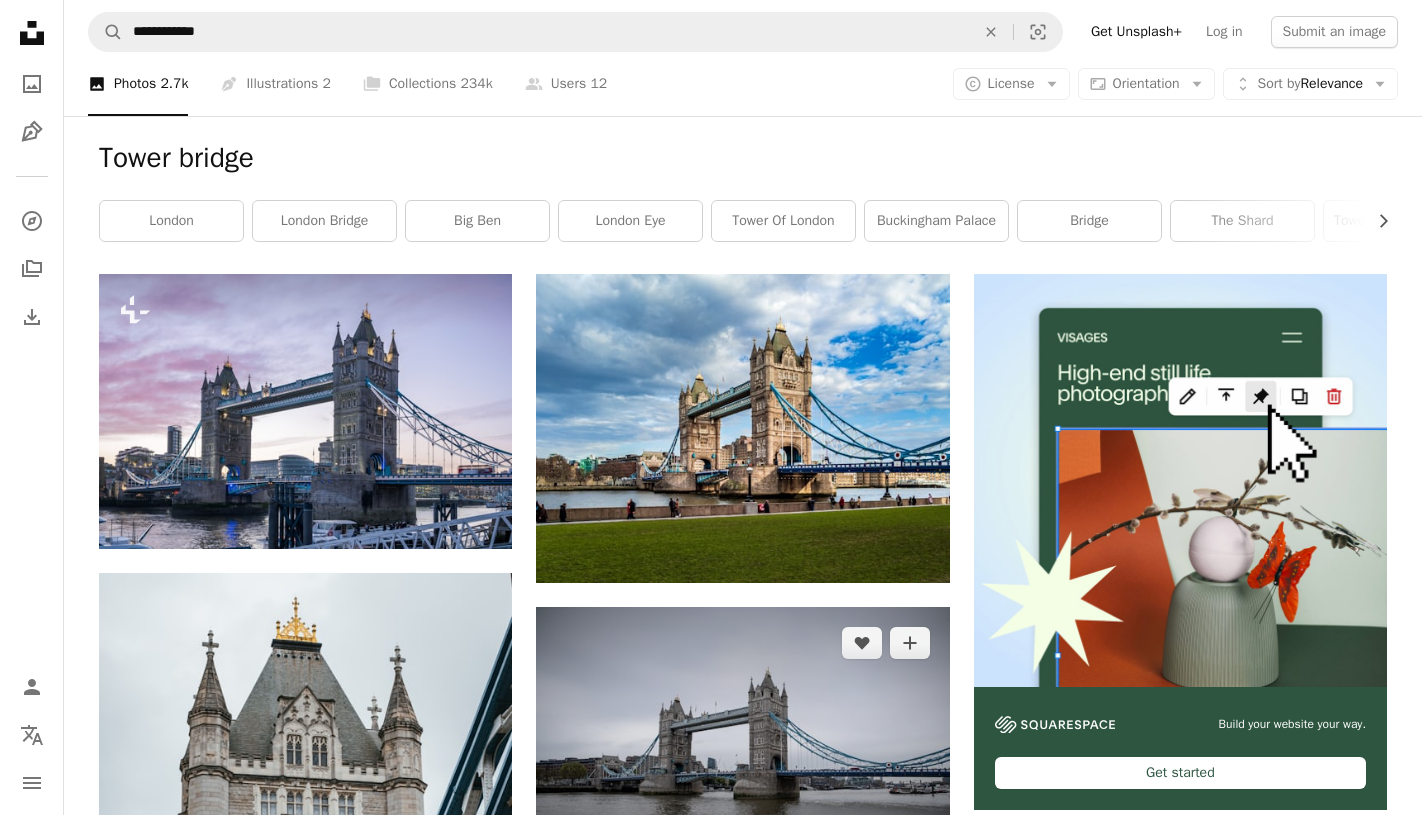 scroll, scrollTop: 0, scrollLeft: 0, axis: both 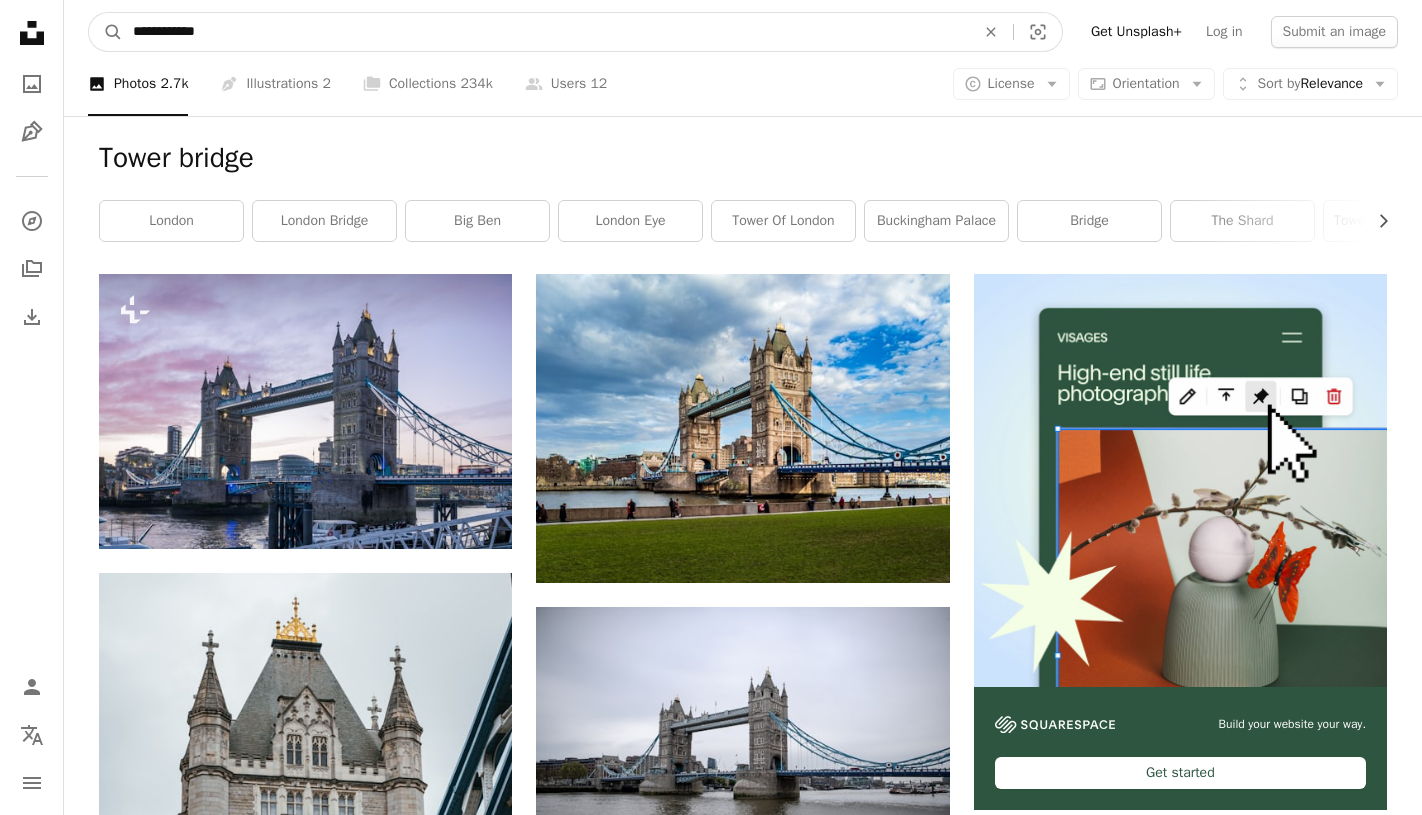 click on "**********" at bounding box center [546, 32] 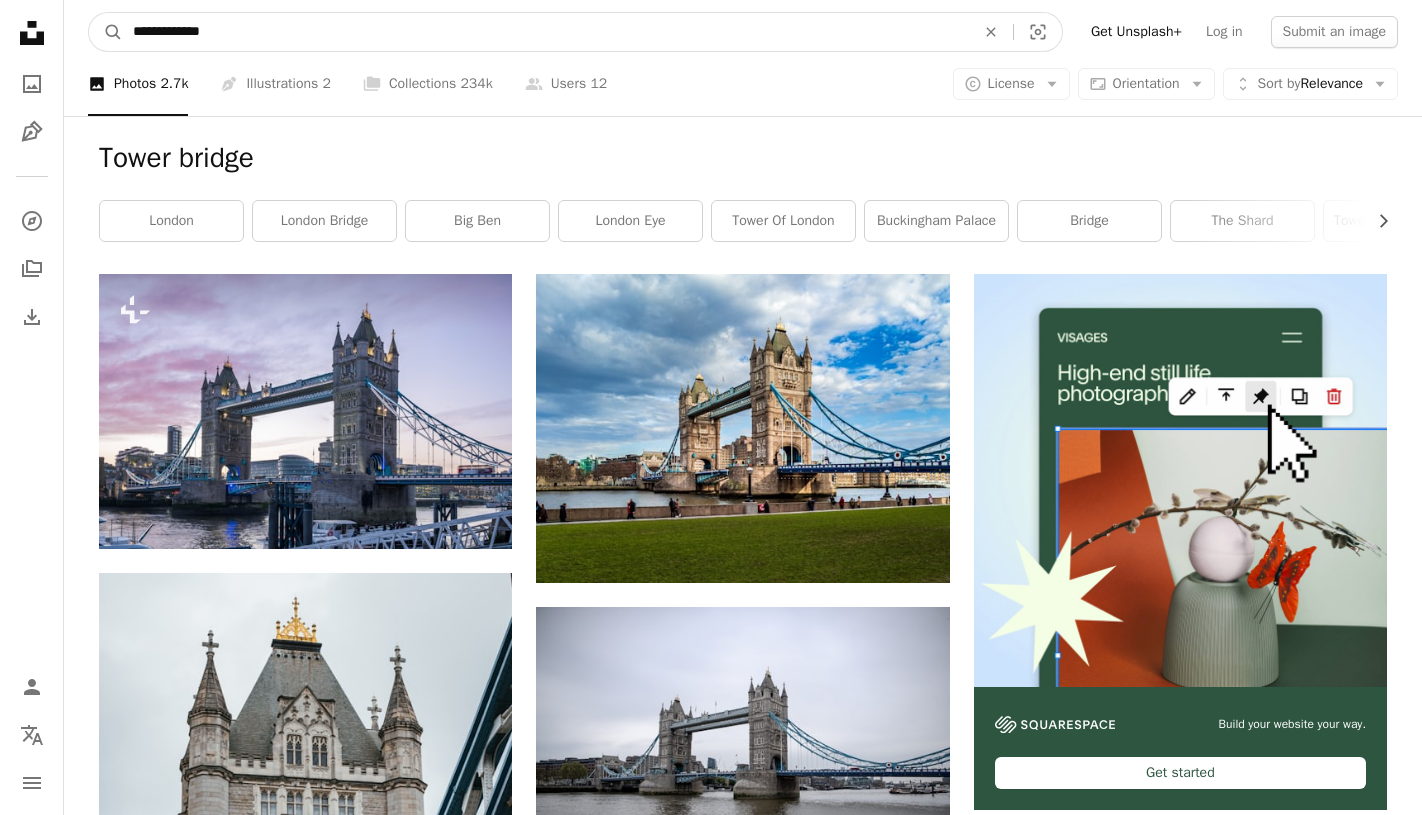 type on "**********" 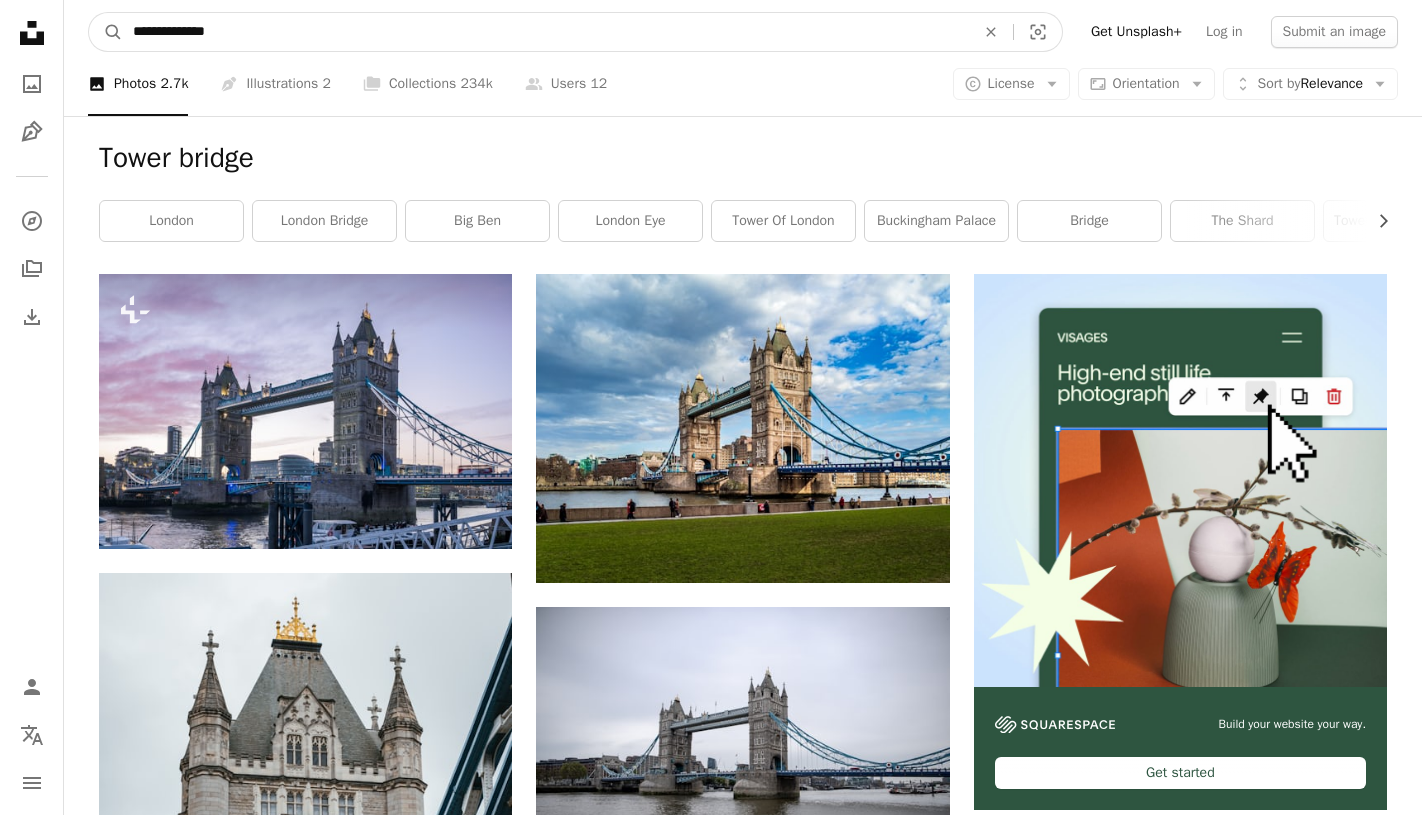 click on "A magnifying glass" at bounding box center (106, 32) 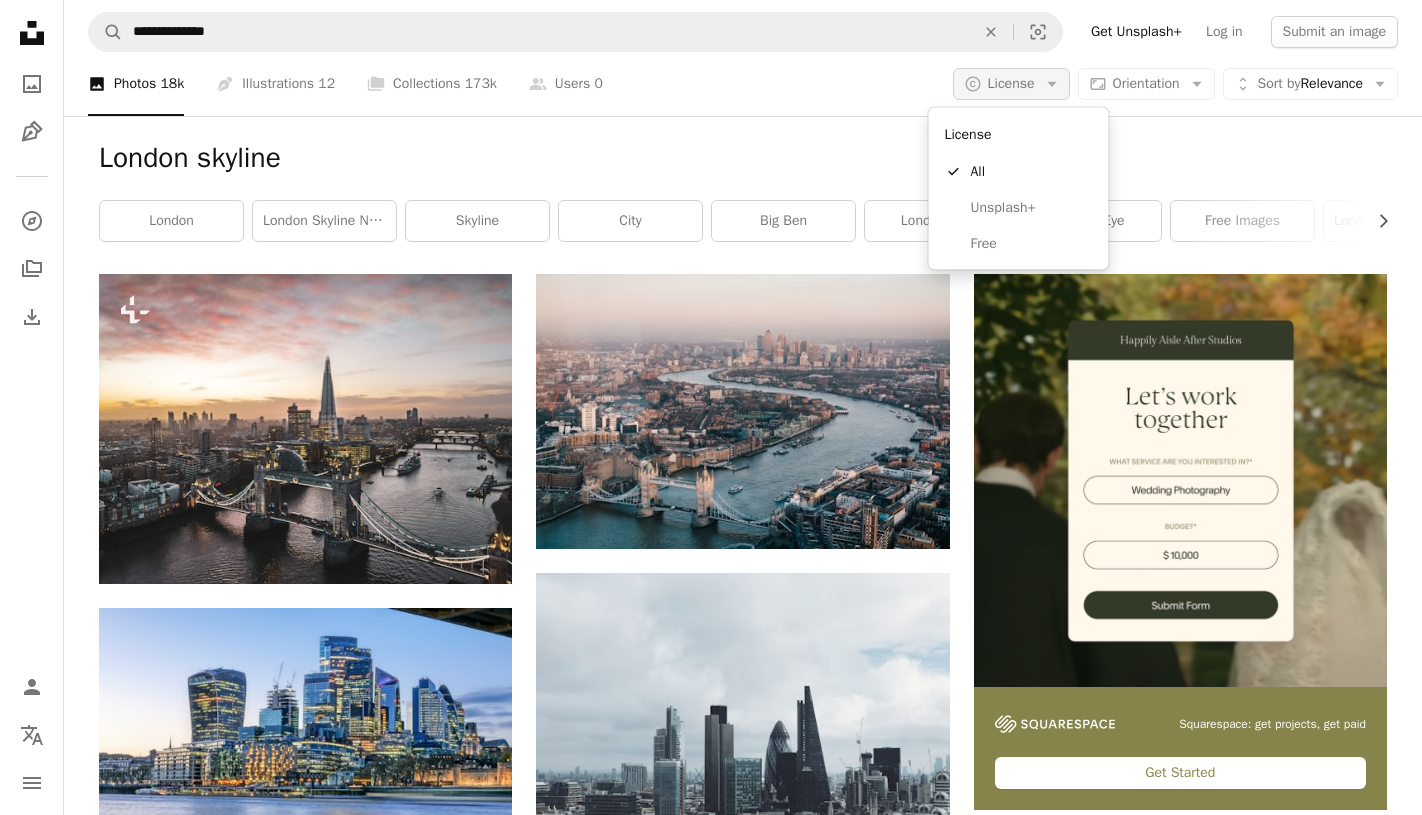 click on "A copyright icon © License Arrow down" at bounding box center (1011, 84) 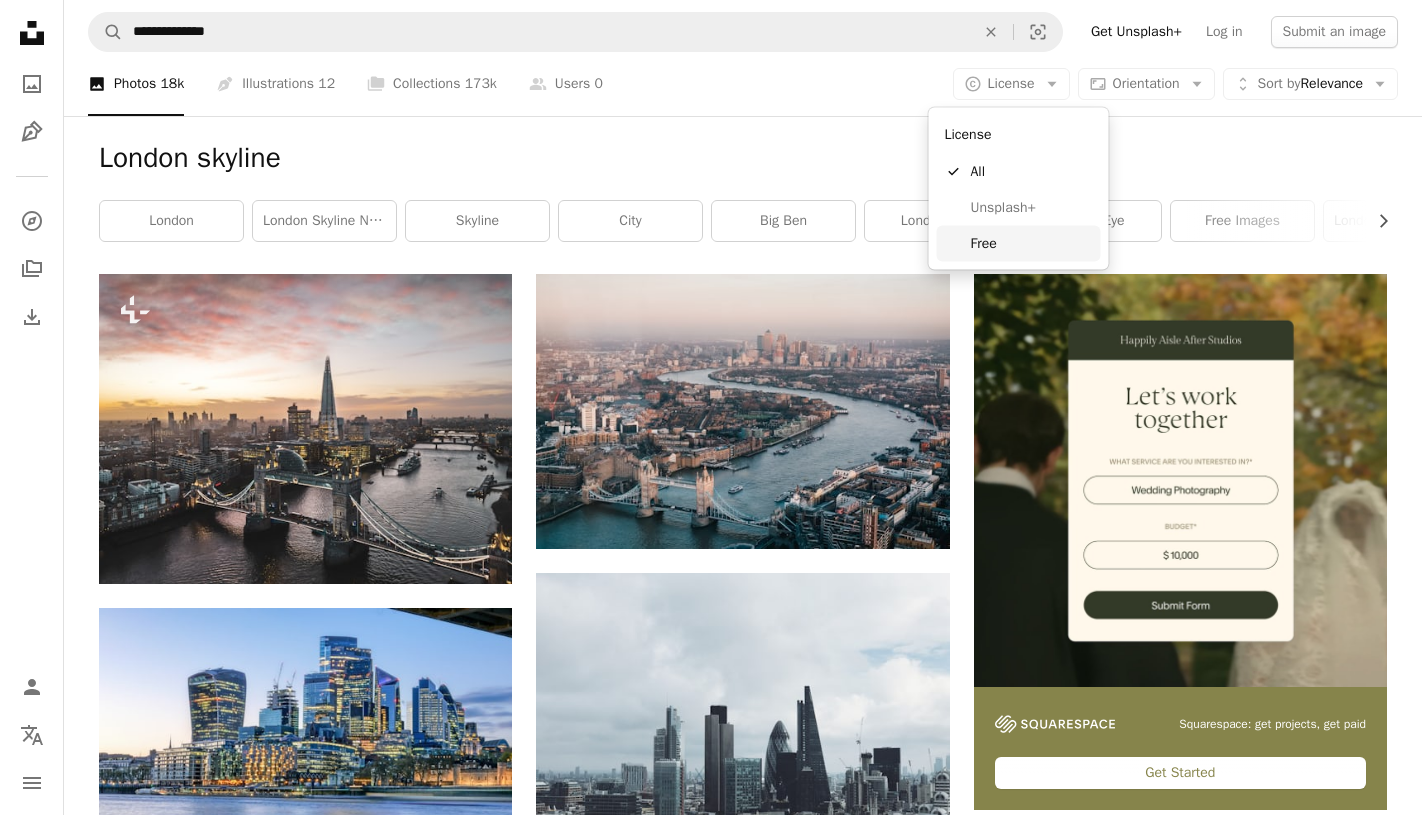 click on "Free" at bounding box center (1032, 243) 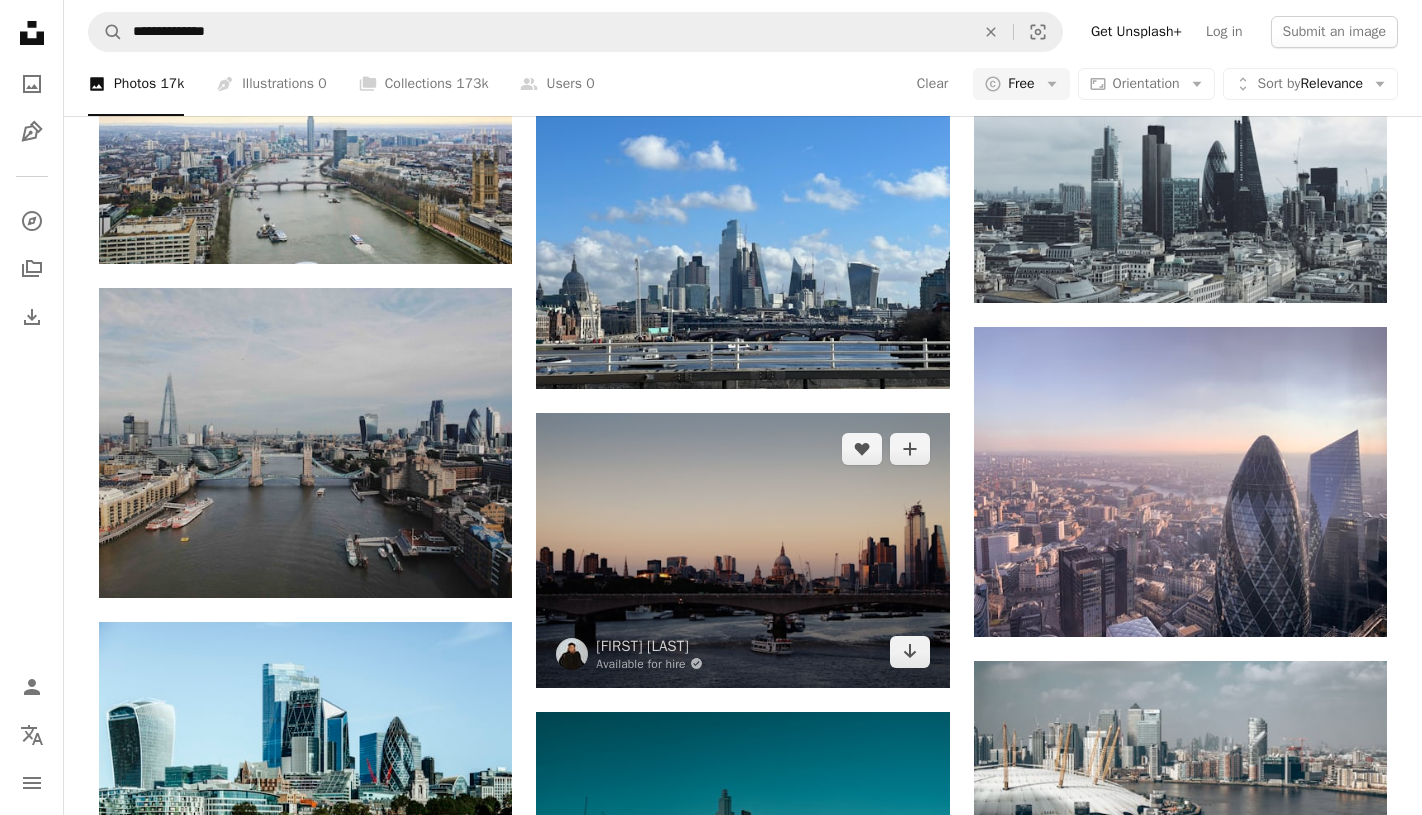 scroll, scrollTop: 845, scrollLeft: 0, axis: vertical 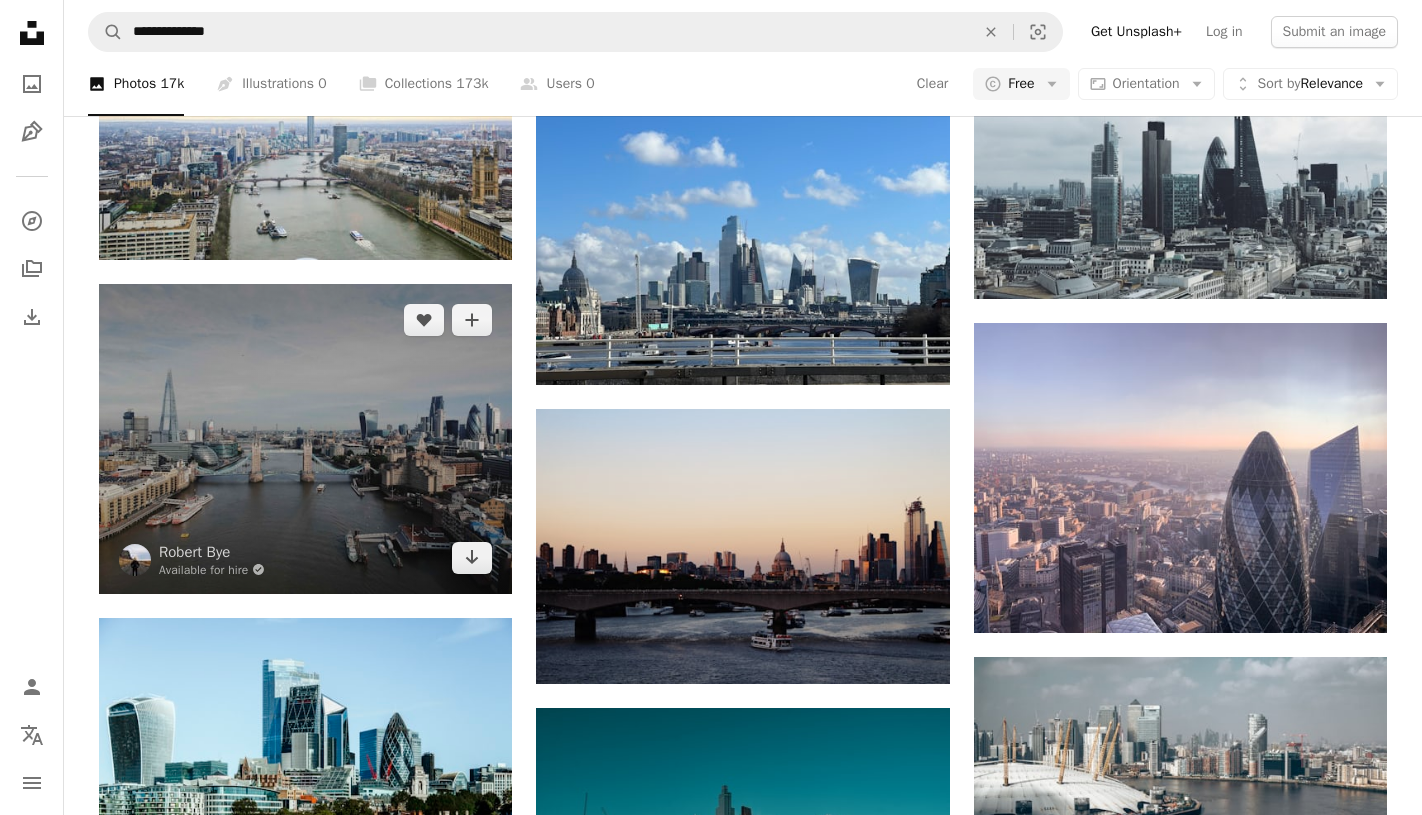 click at bounding box center (305, 439) 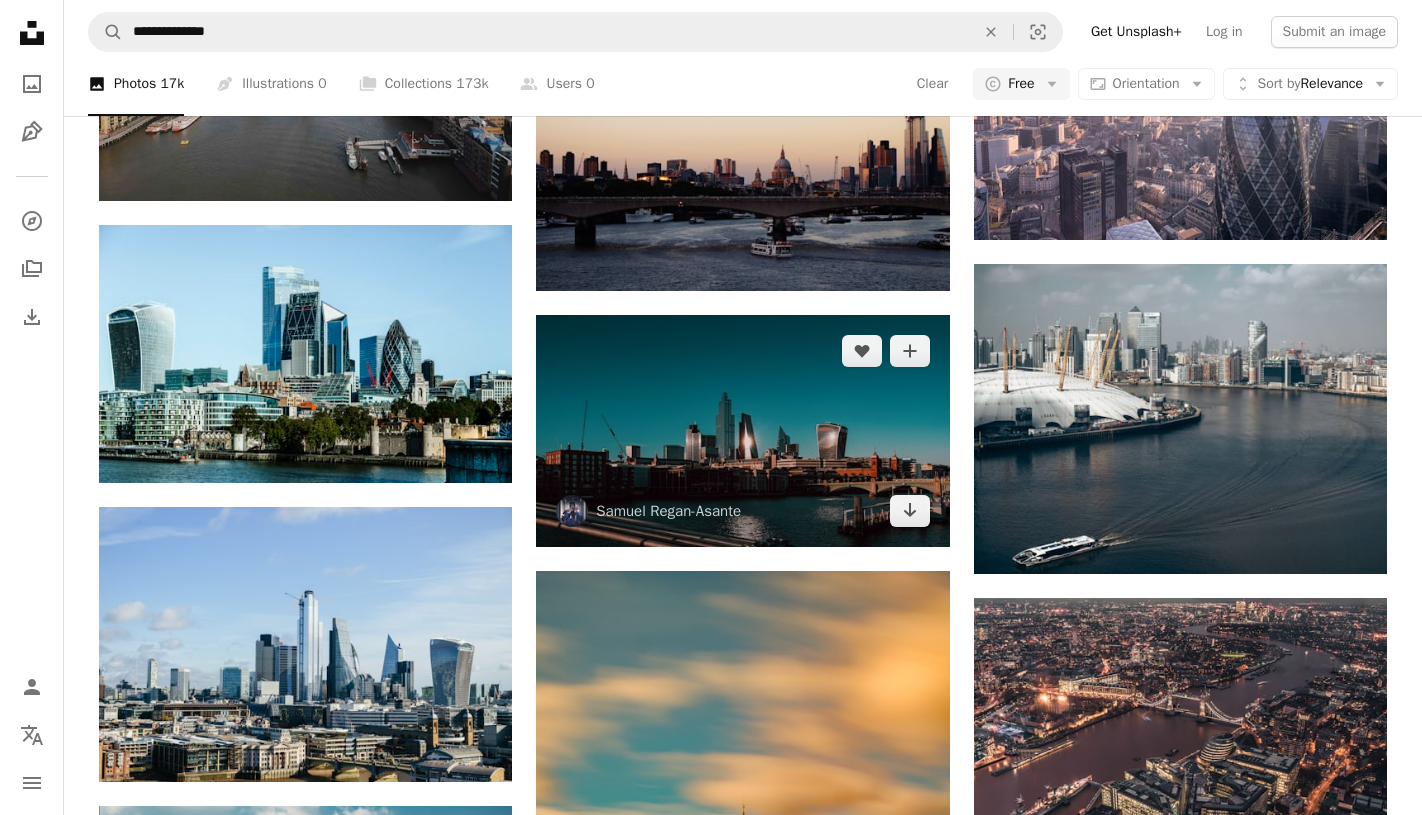 scroll, scrollTop: 1305, scrollLeft: 0, axis: vertical 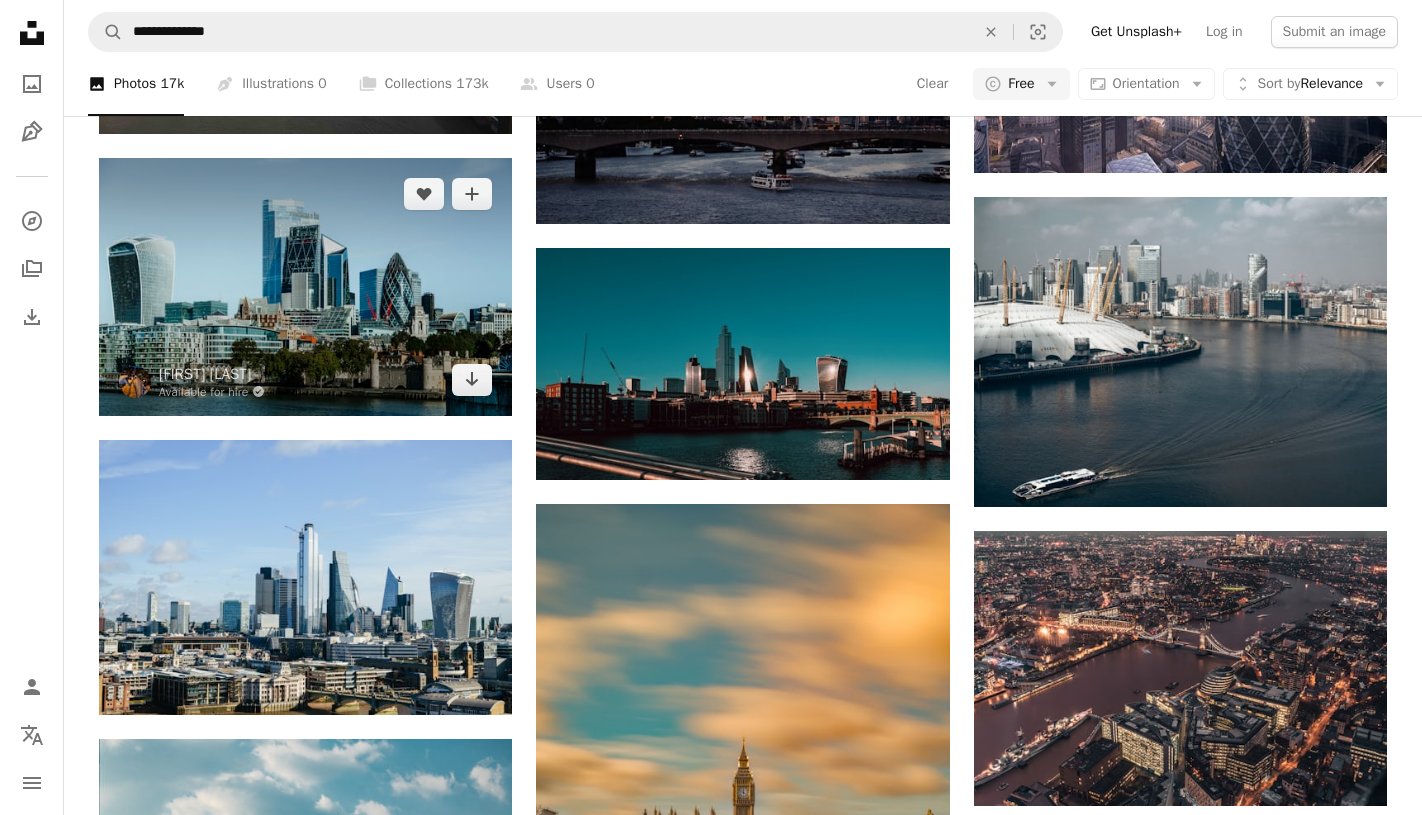 click at bounding box center [305, 287] 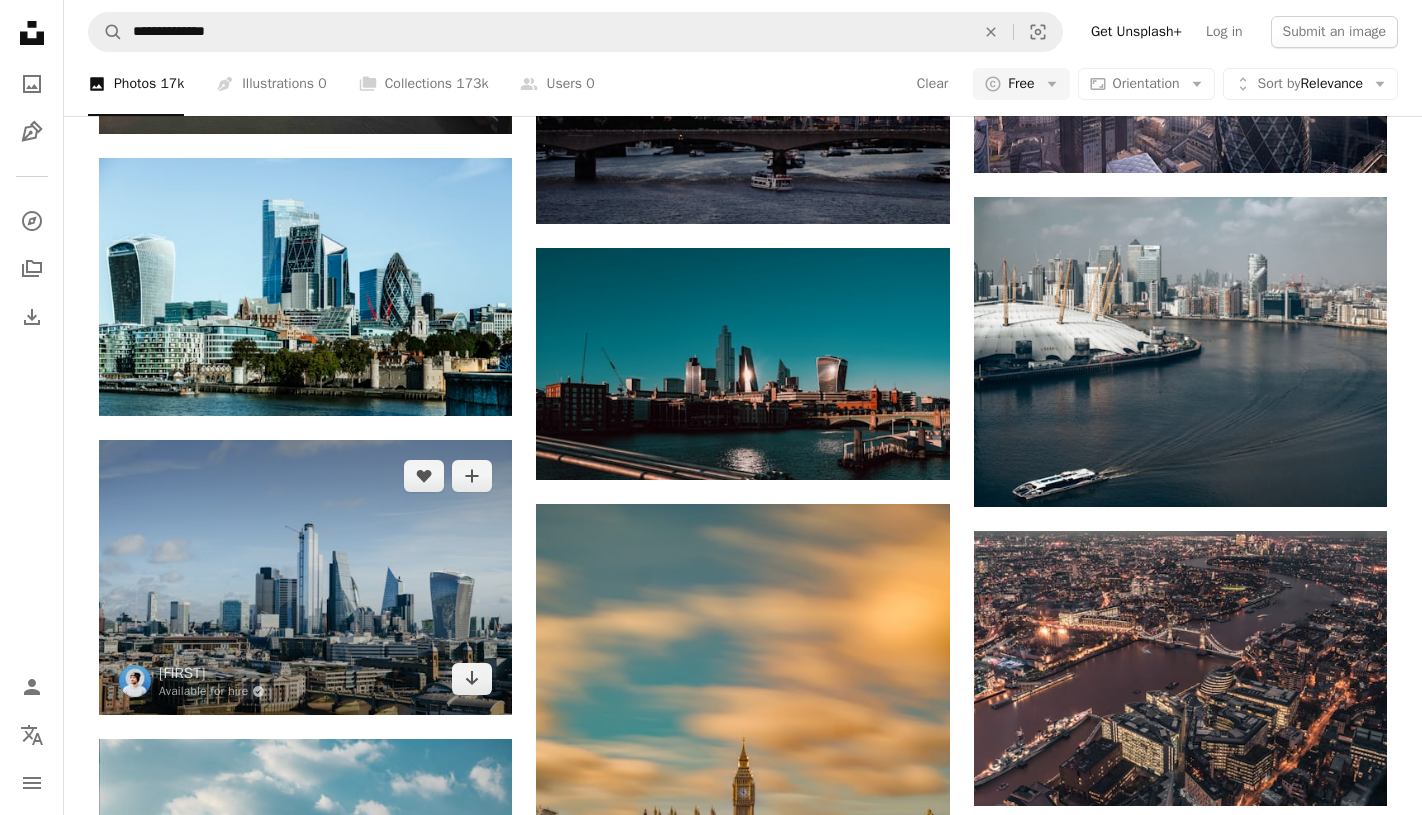 click at bounding box center (305, 577) 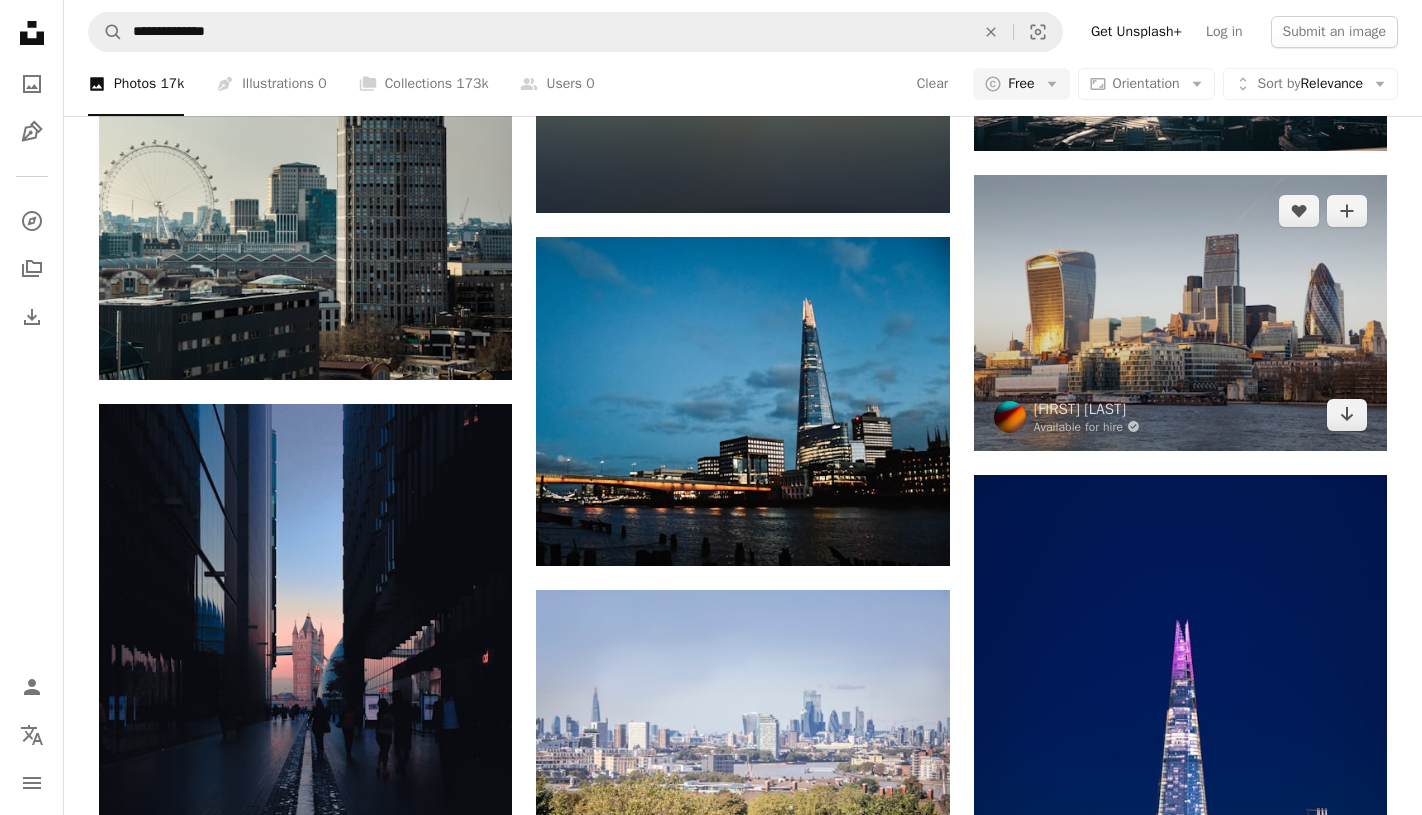 scroll, scrollTop: 2185, scrollLeft: 0, axis: vertical 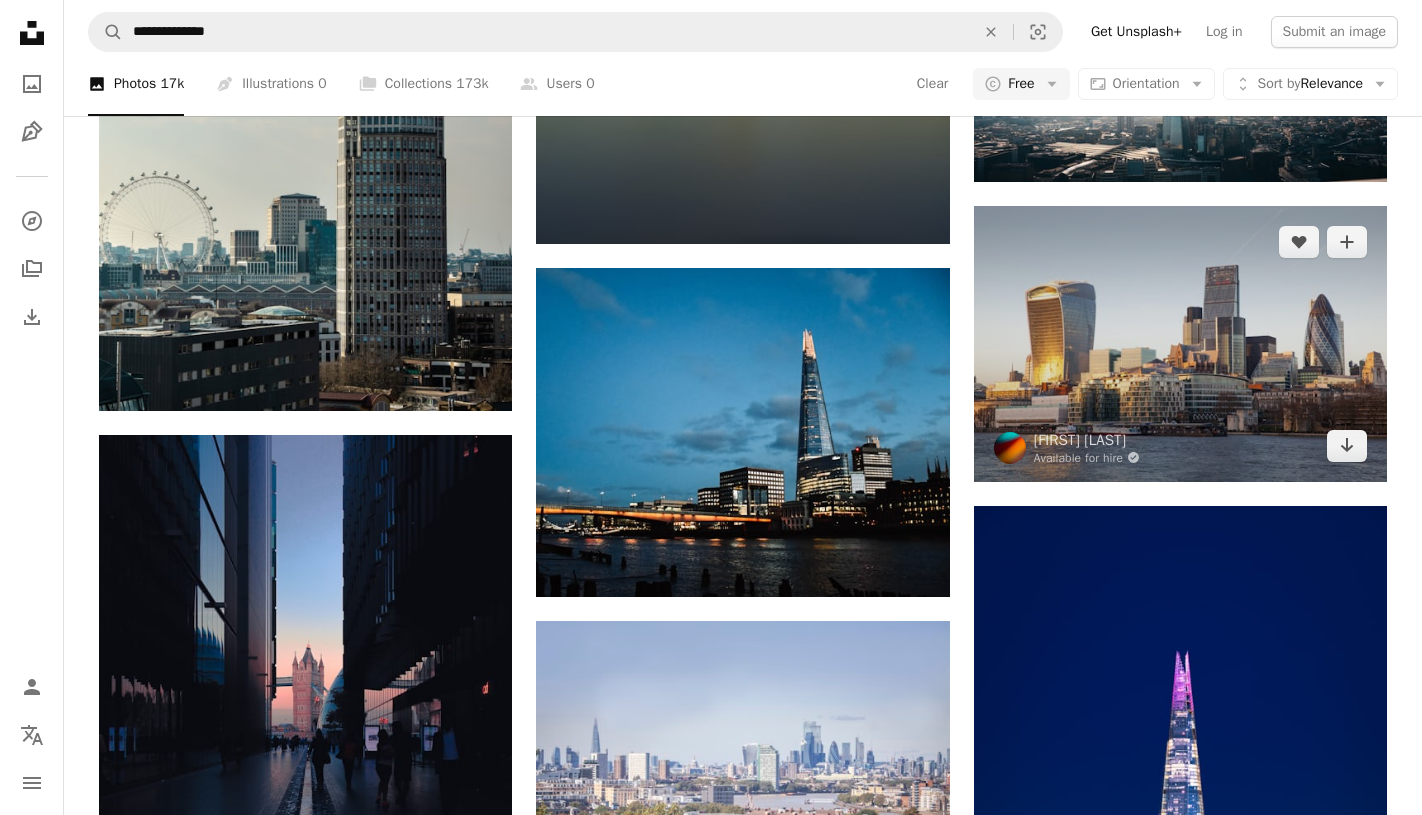 click at bounding box center (1180, 343) 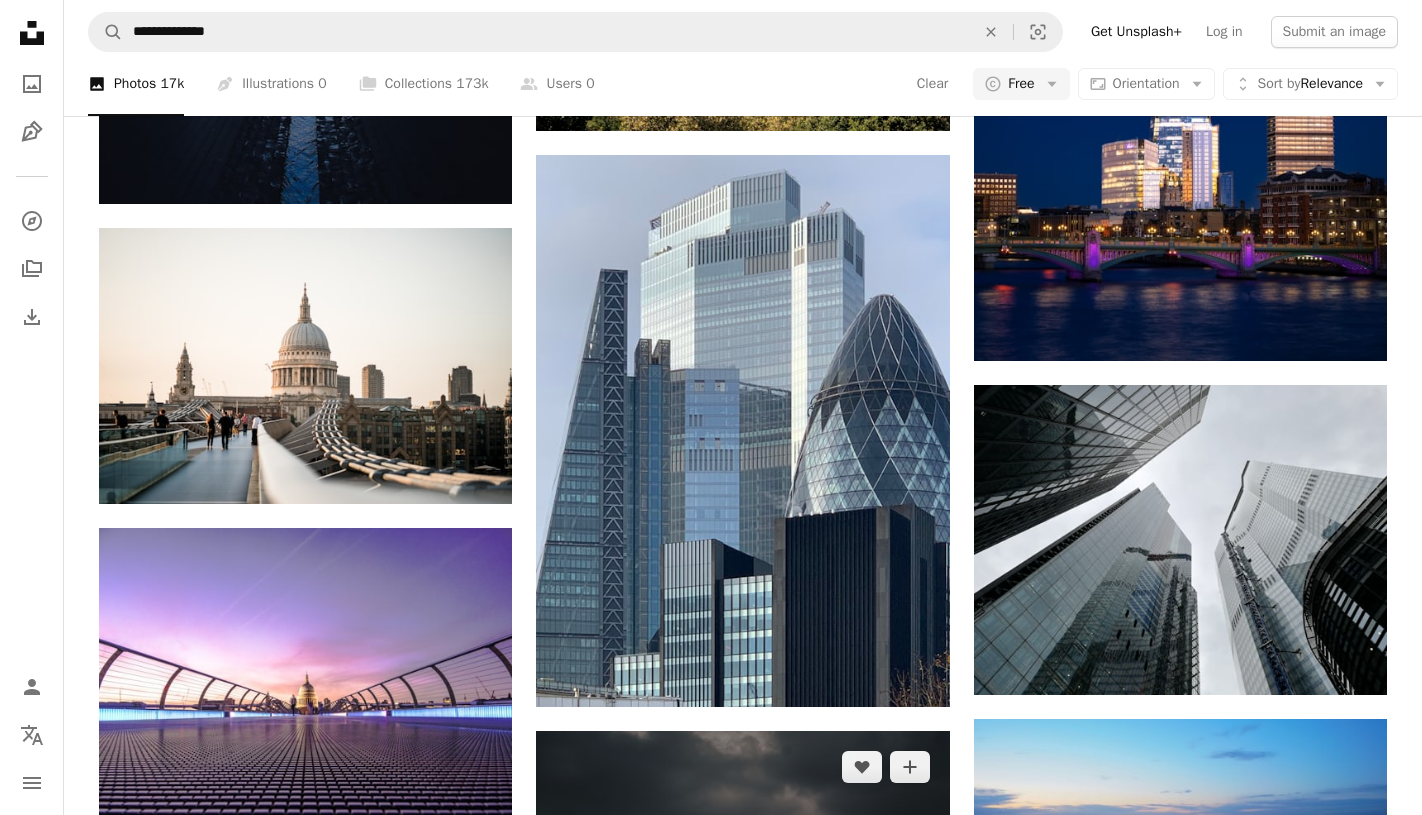 scroll, scrollTop: 2894, scrollLeft: 0, axis: vertical 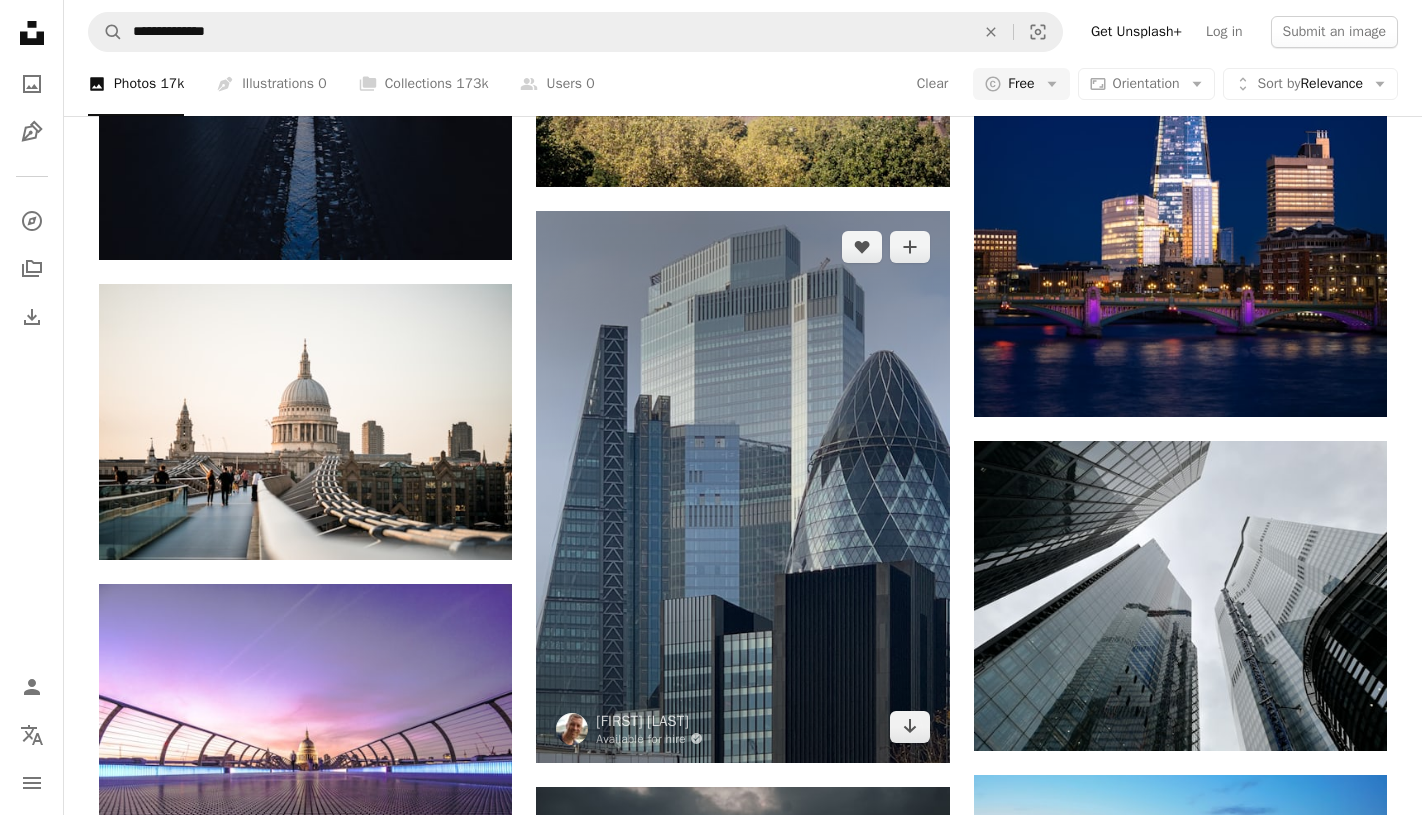click at bounding box center (742, 486) 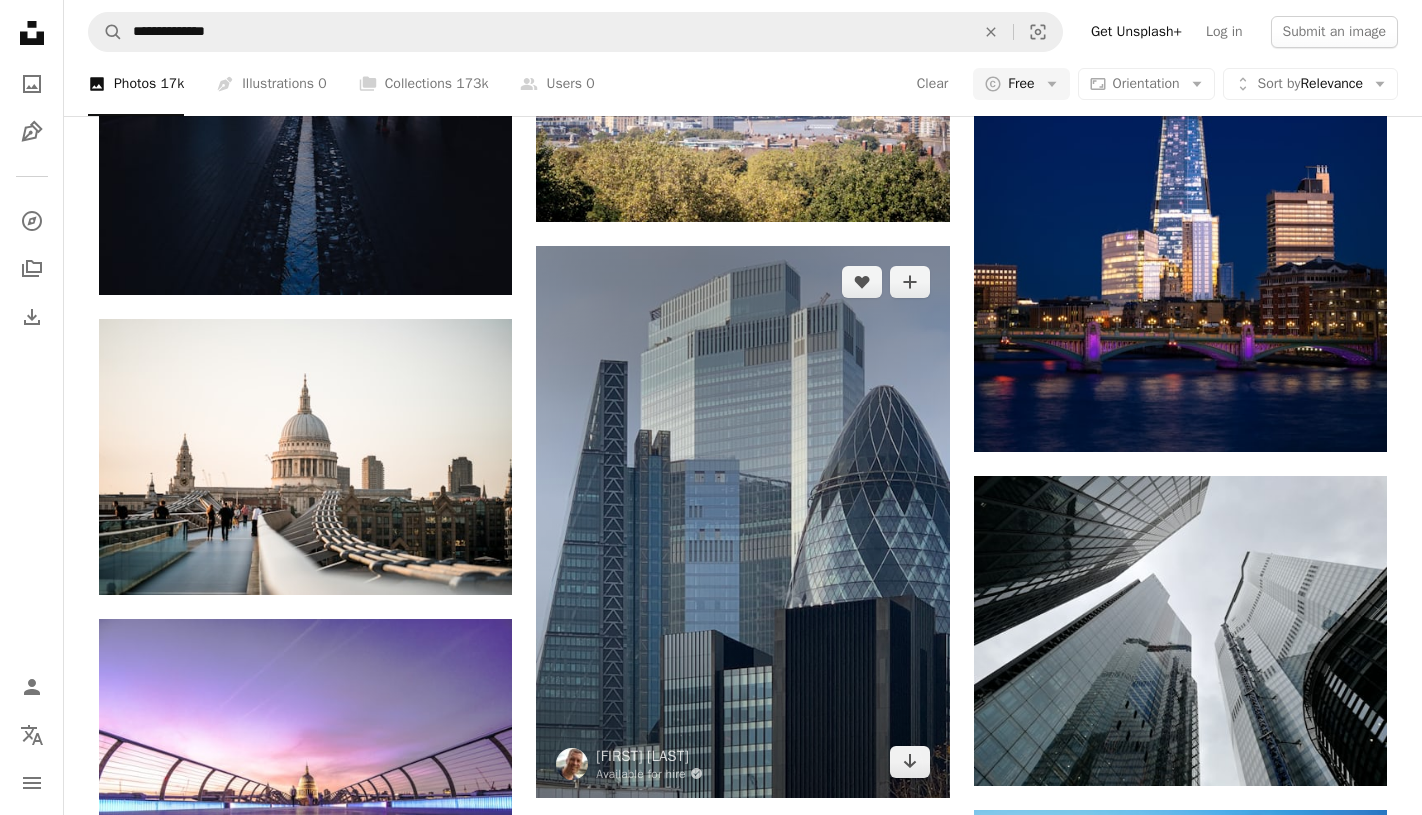 scroll, scrollTop: 2621, scrollLeft: 0, axis: vertical 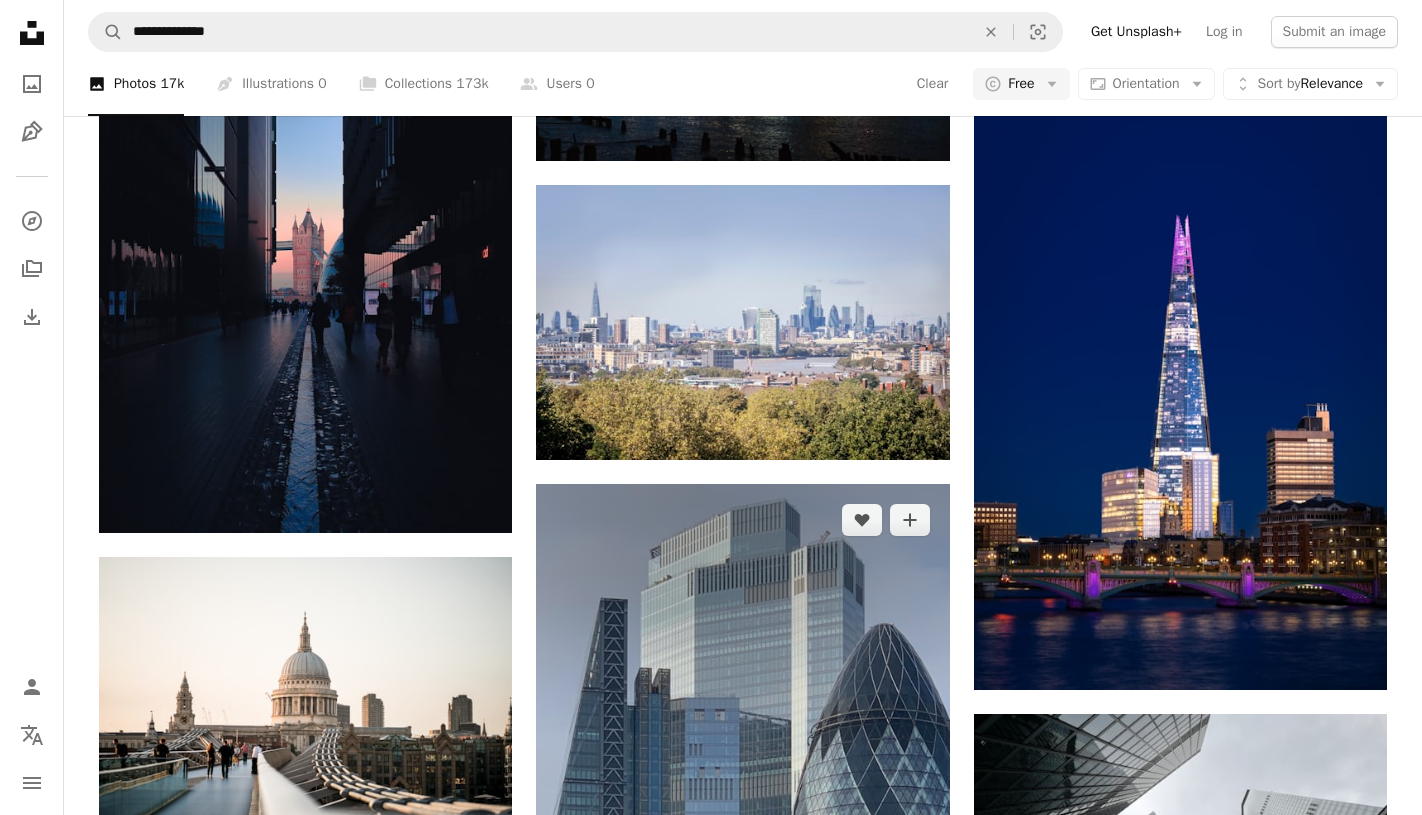 click at bounding box center [742, 759] 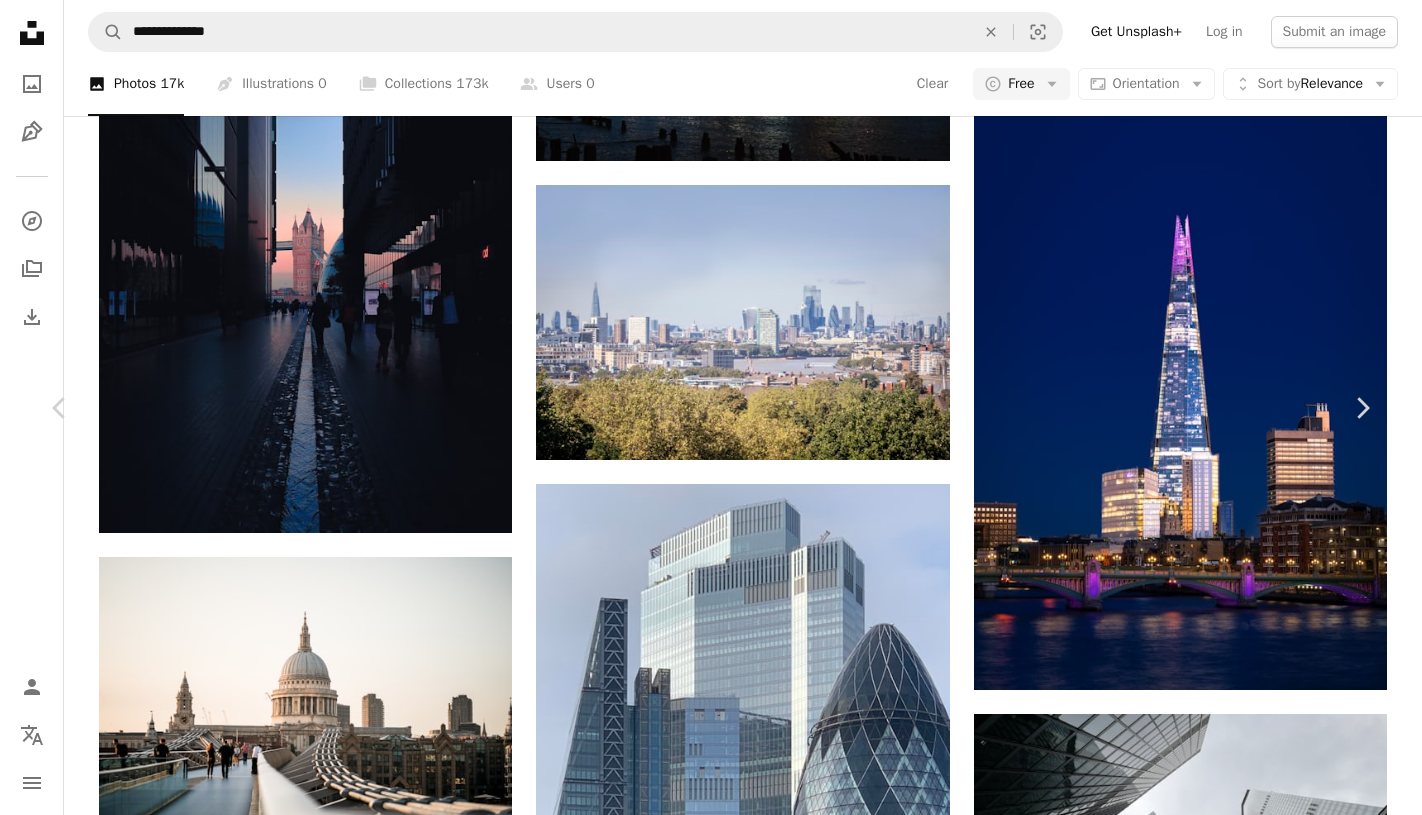 click on "Download free" at bounding box center [1173, 4319] 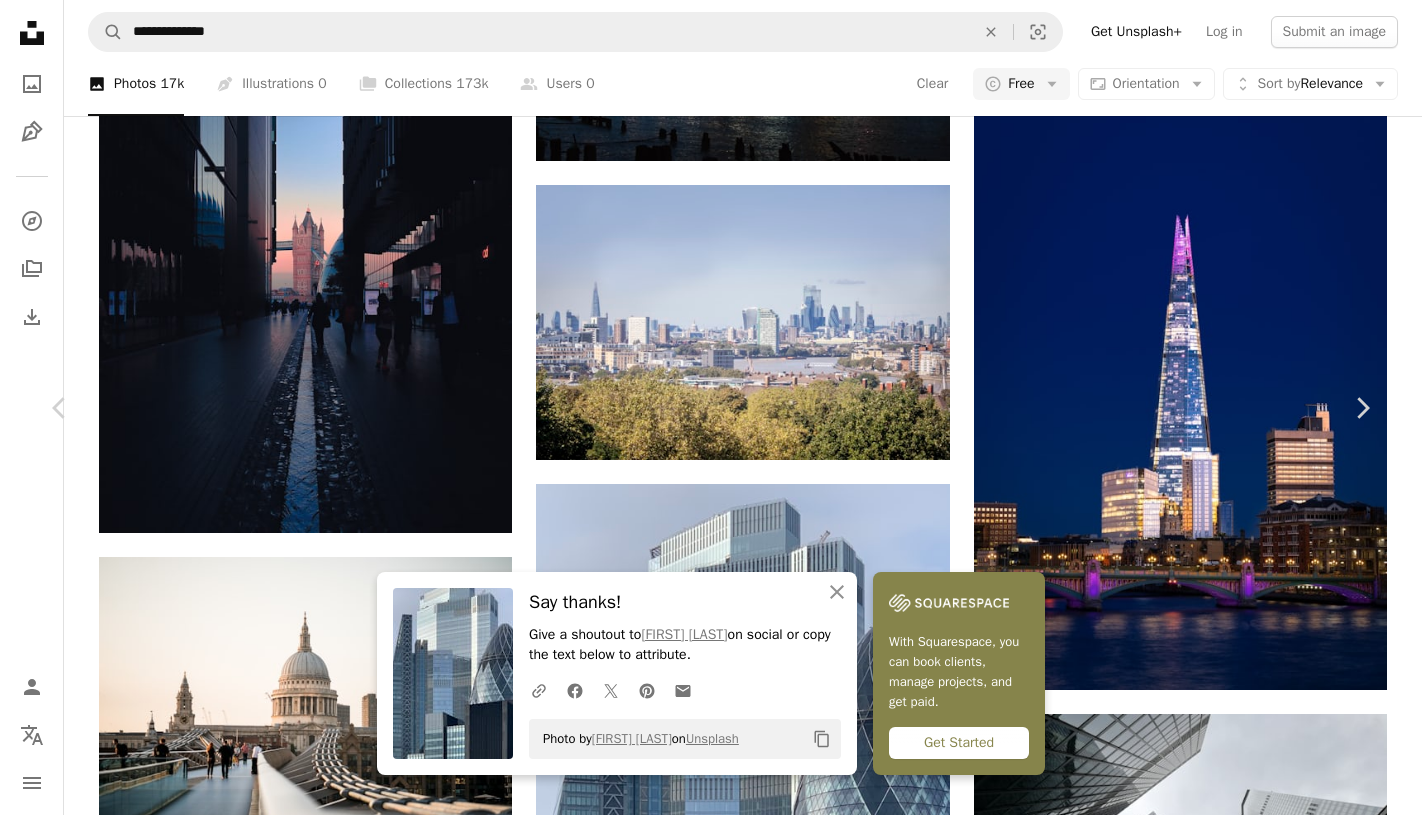 click 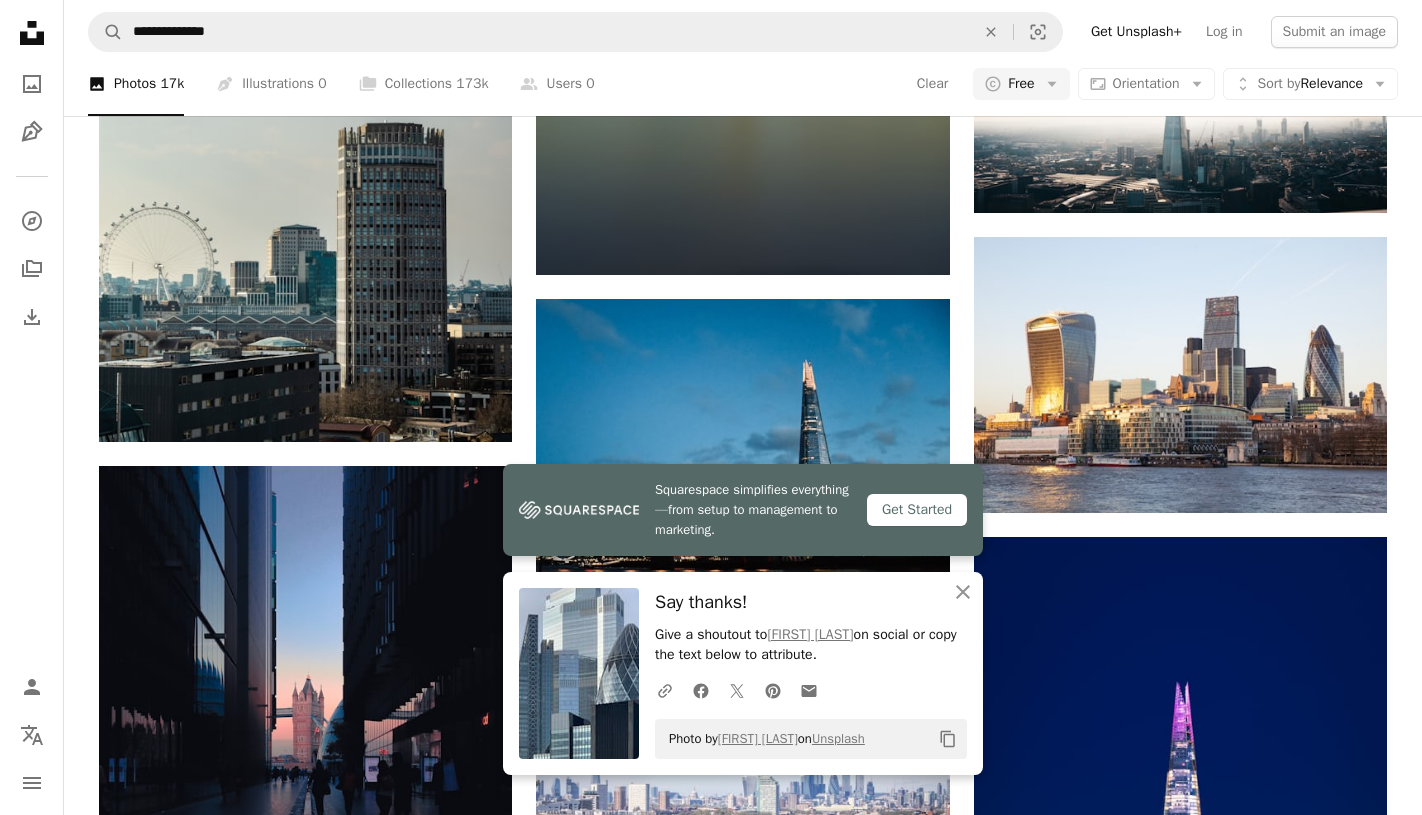 scroll, scrollTop: 1585, scrollLeft: 0, axis: vertical 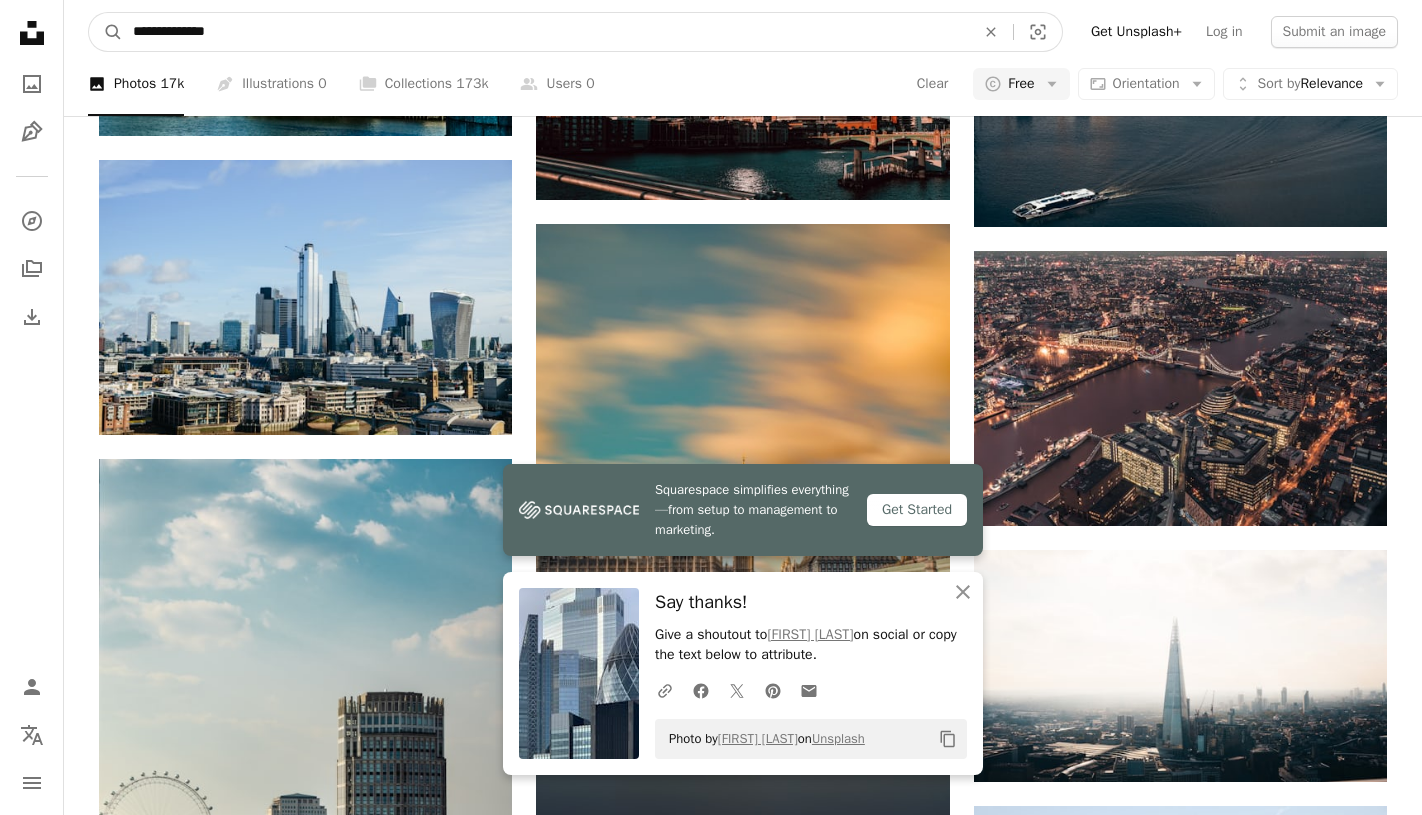 click on "**********" at bounding box center [546, 32] 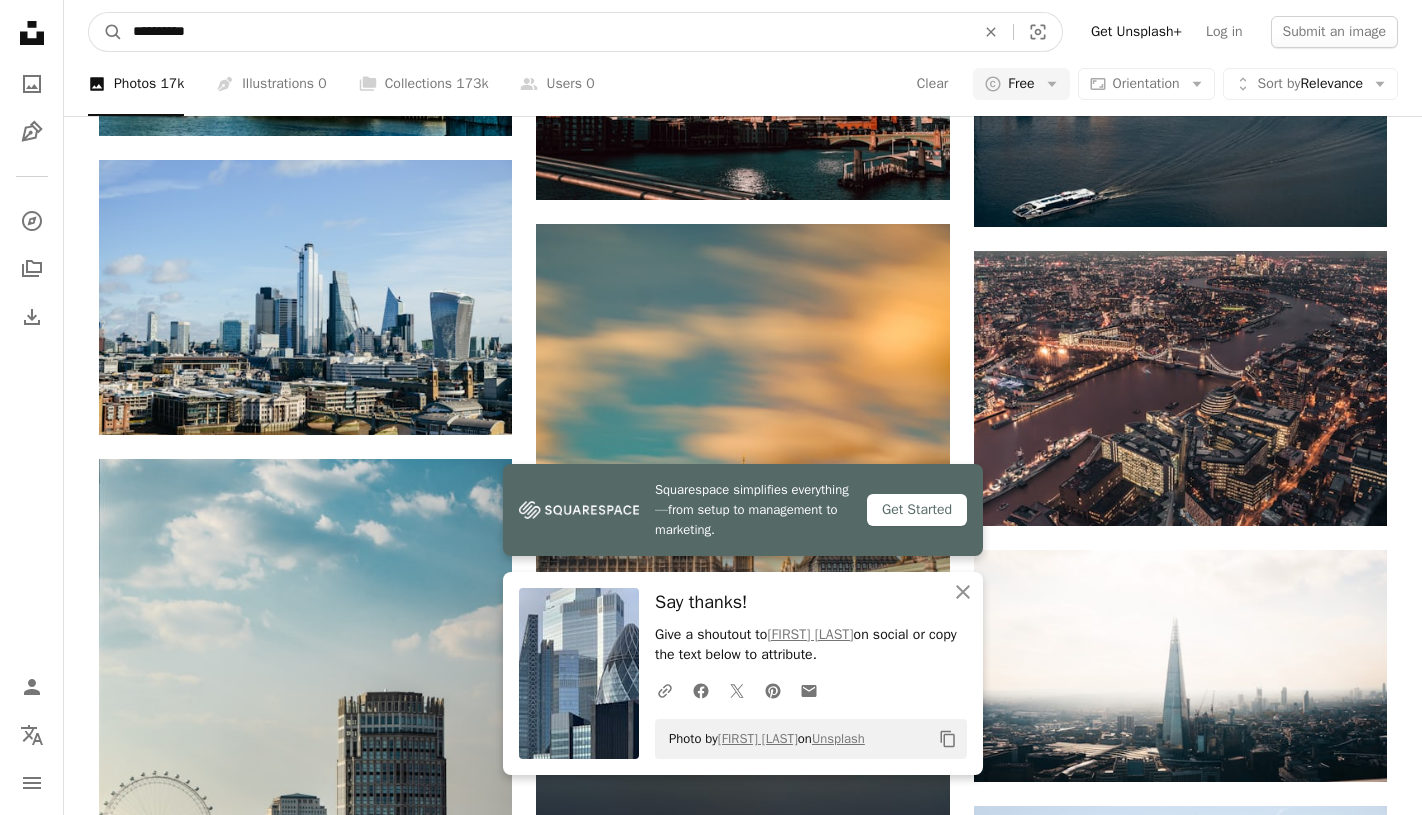 type on "**********" 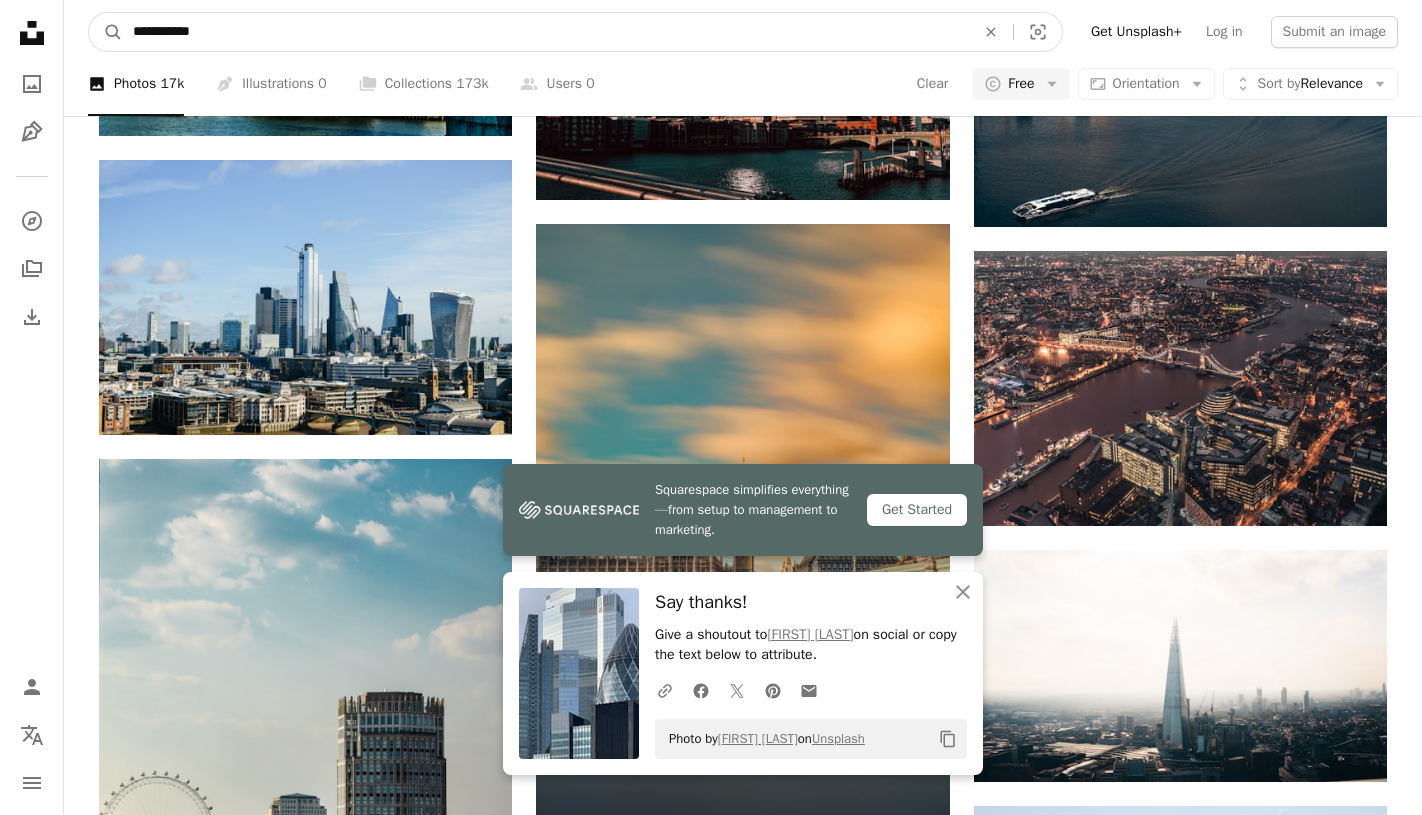 click on "A magnifying glass" at bounding box center (106, 32) 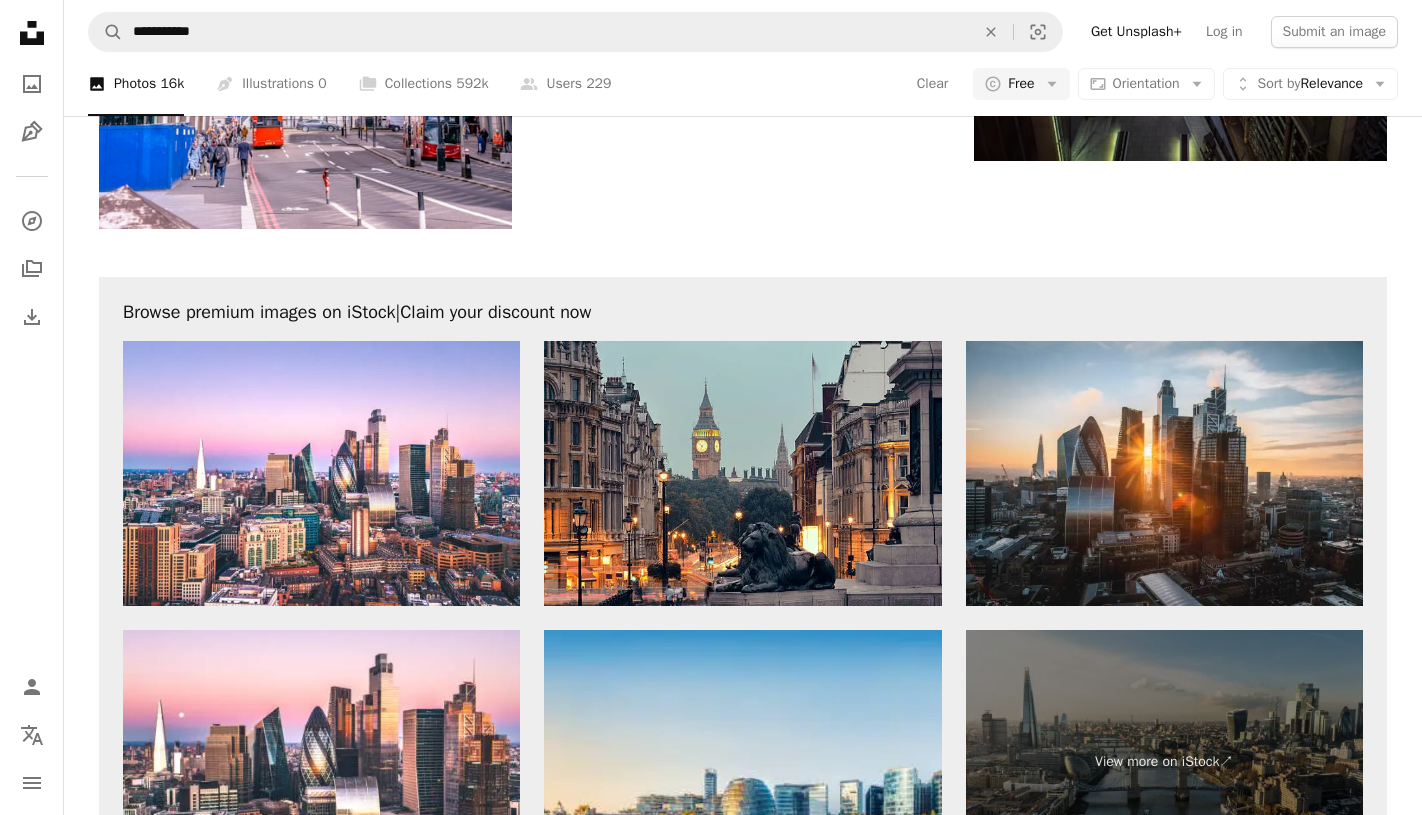 scroll, scrollTop: 2741, scrollLeft: 0, axis: vertical 